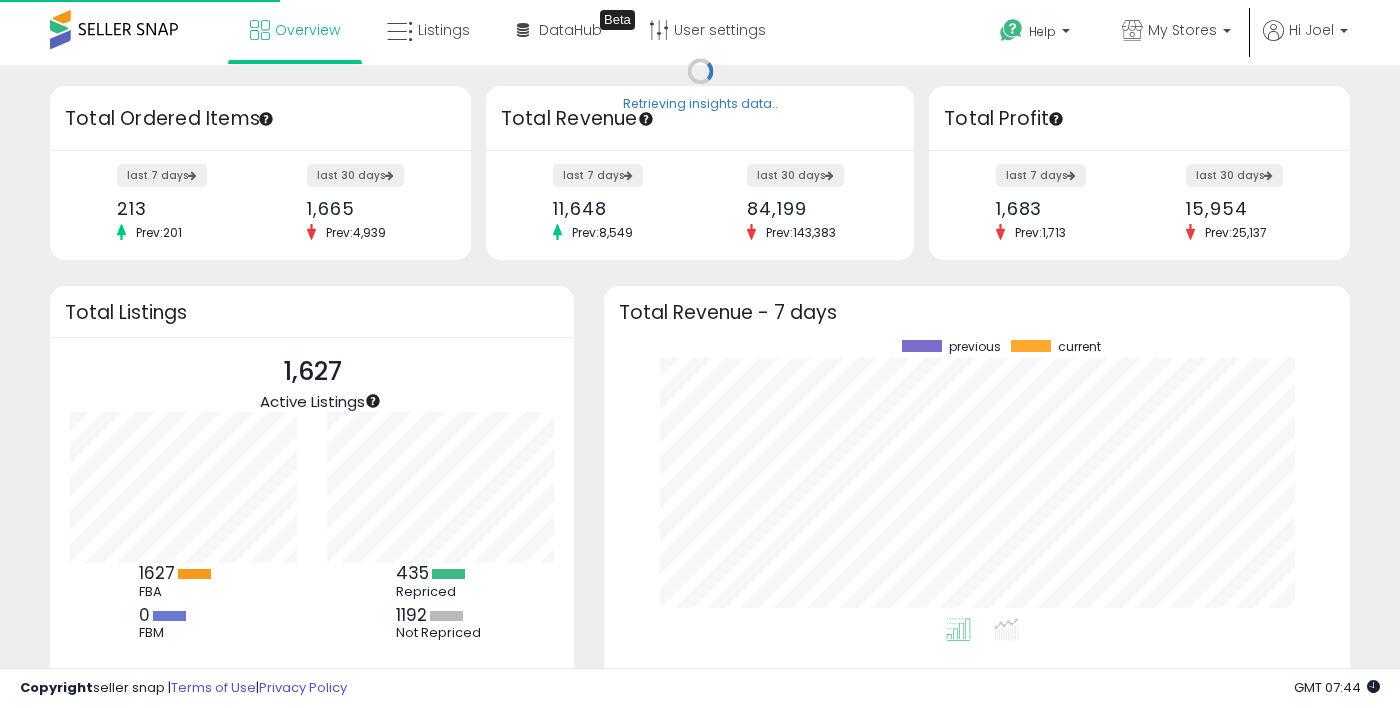 scroll, scrollTop: 0, scrollLeft: 0, axis: both 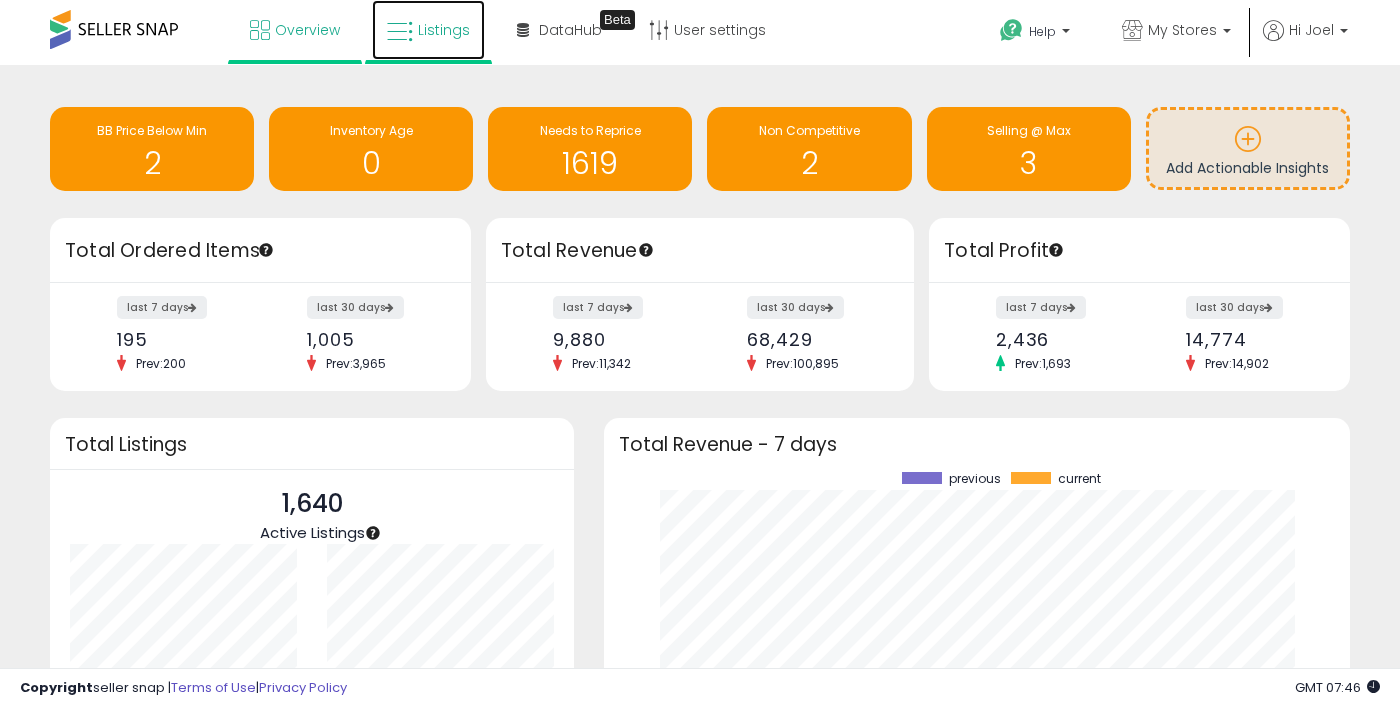 click on "Listings" at bounding box center (428, 30) 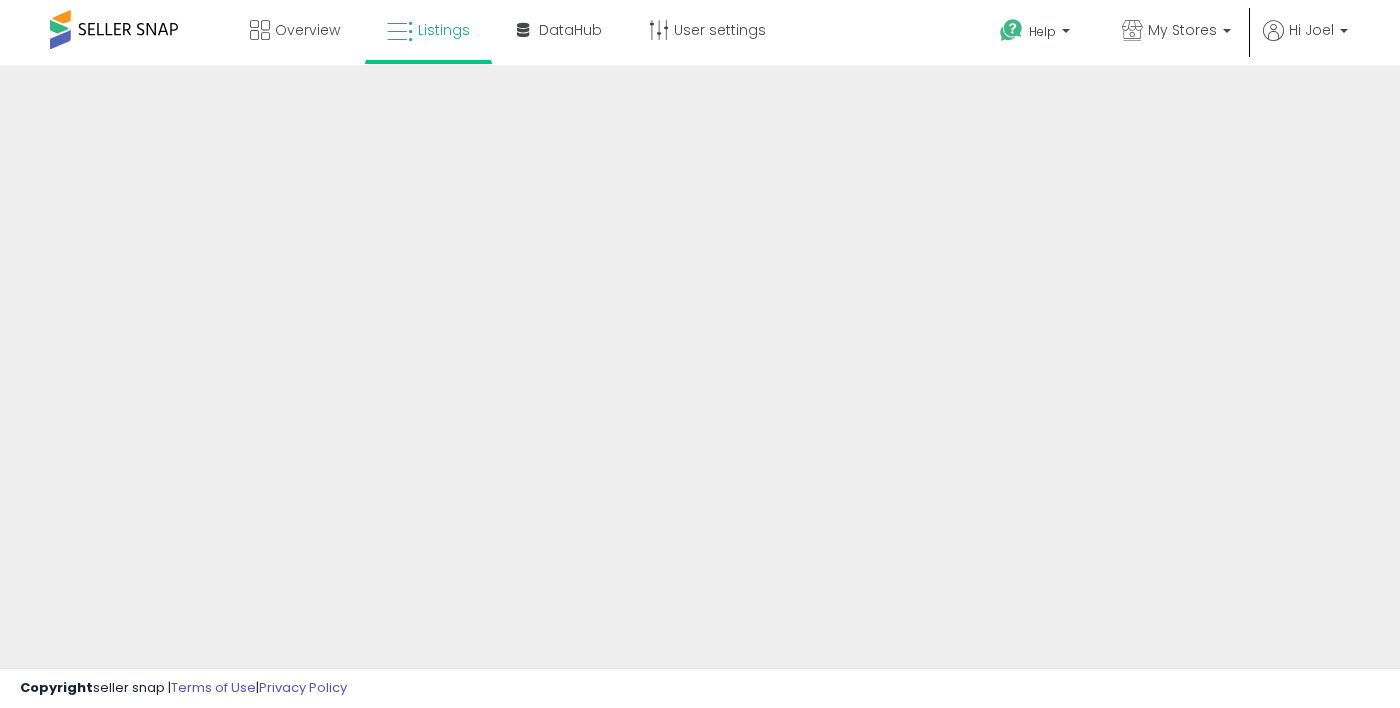 scroll, scrollTop: 0, scrollLeft: 0, axis: both 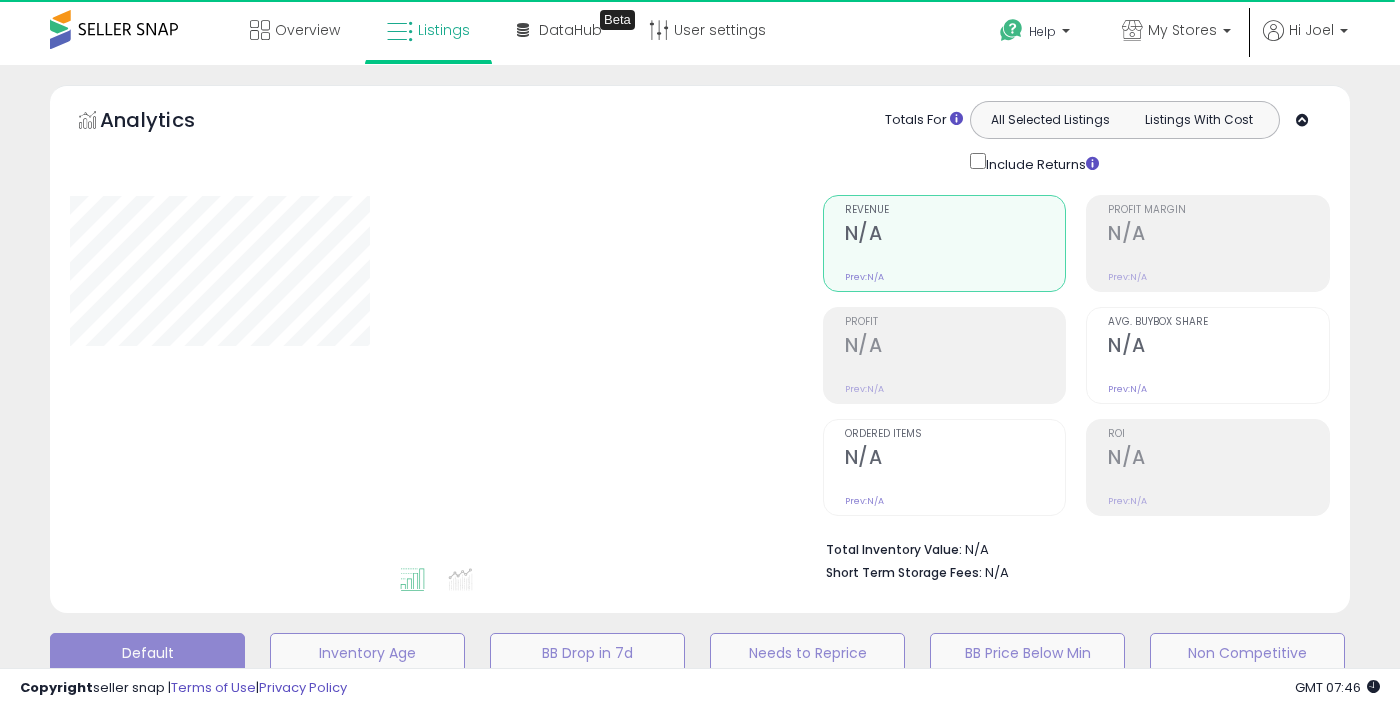 select on "**" 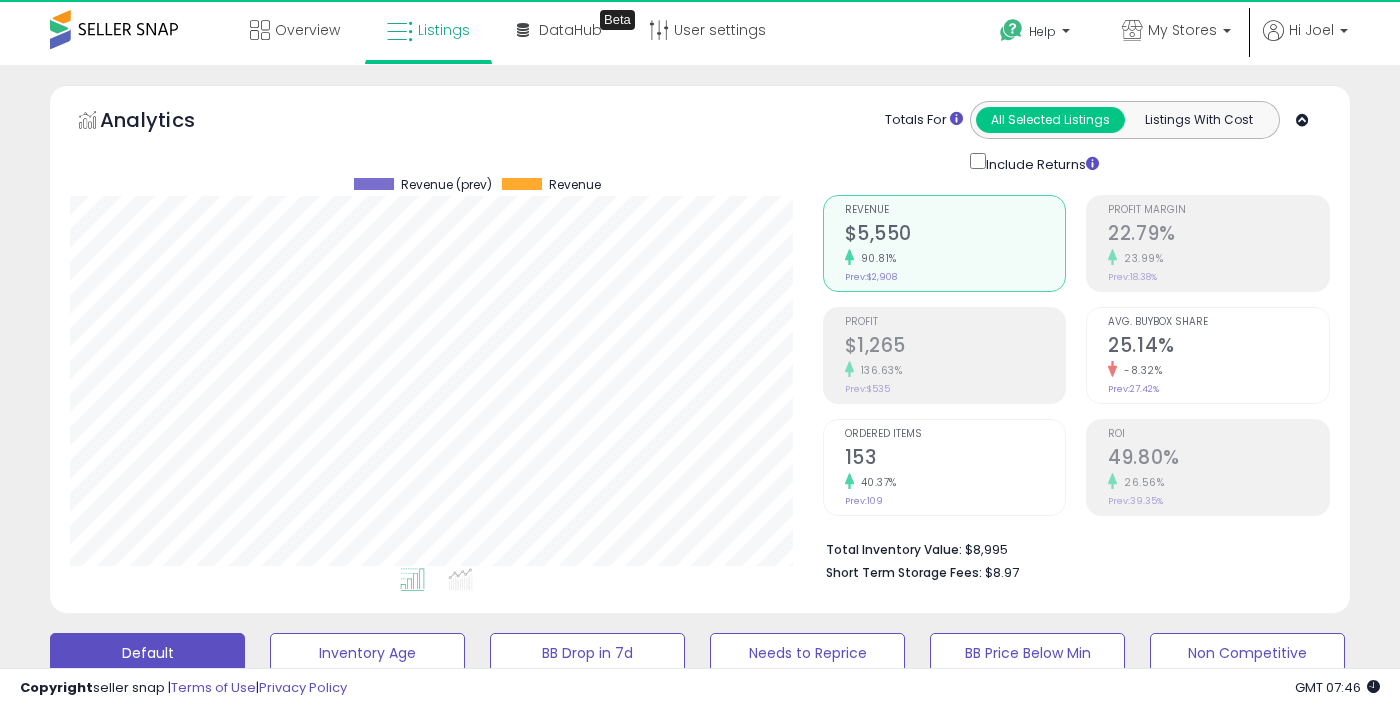 scroll, scrollTop: 999590, scrollLeft: 999247, axis: both 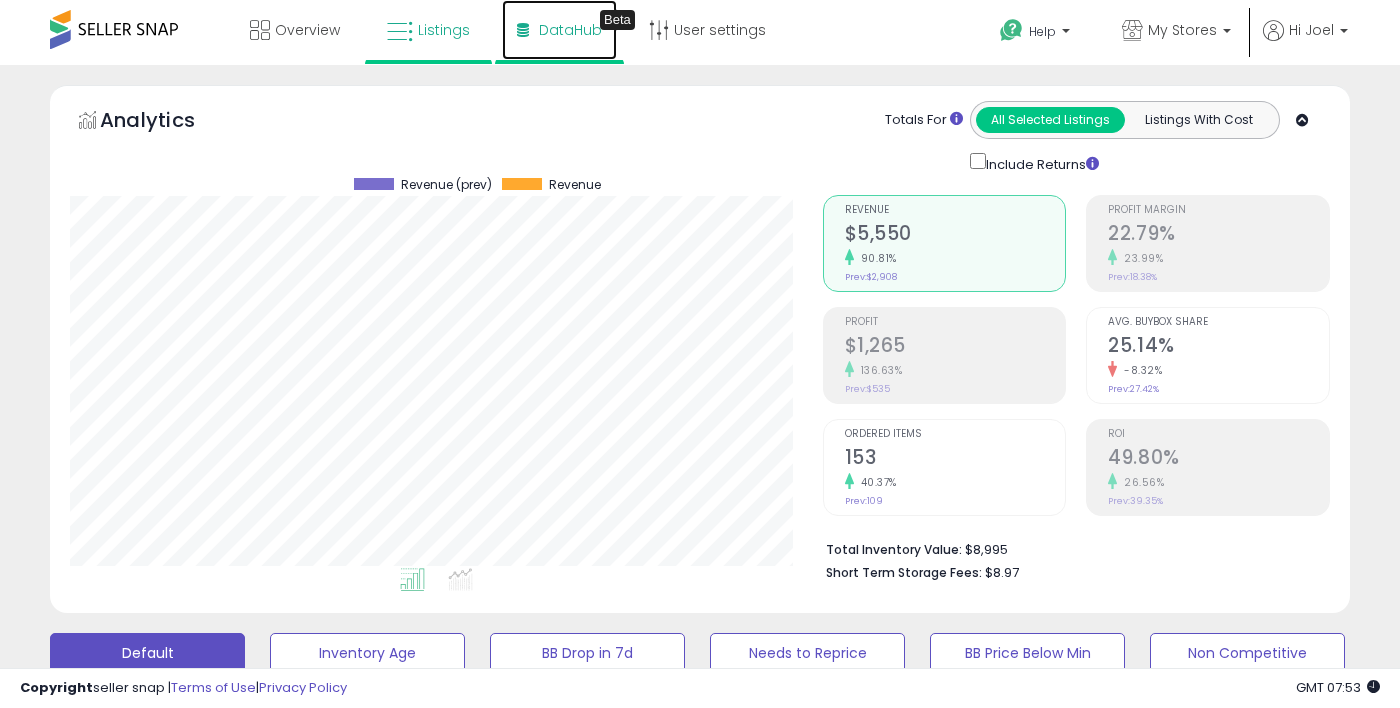 click on "DataHub Beta" at bounding box center (559, 30) 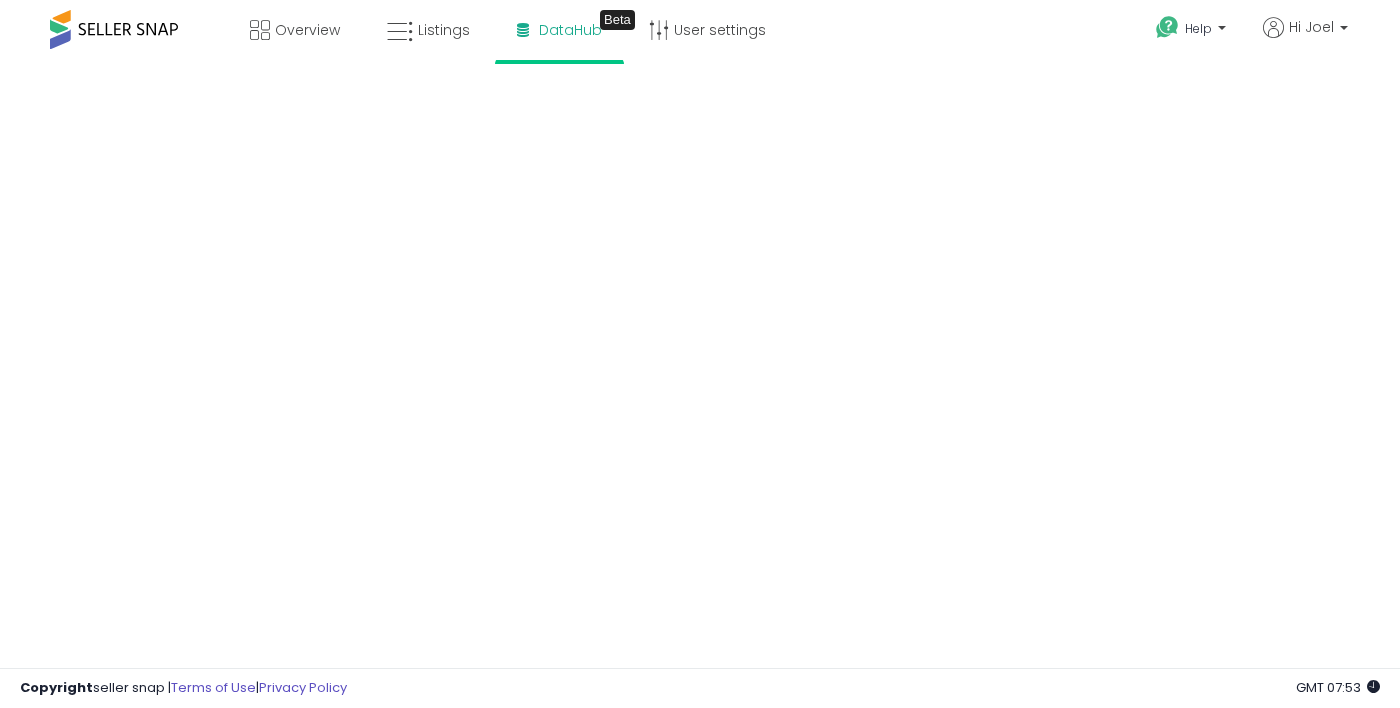 scroll, scrollTop: 0, scrollLeft: 0, axis: both 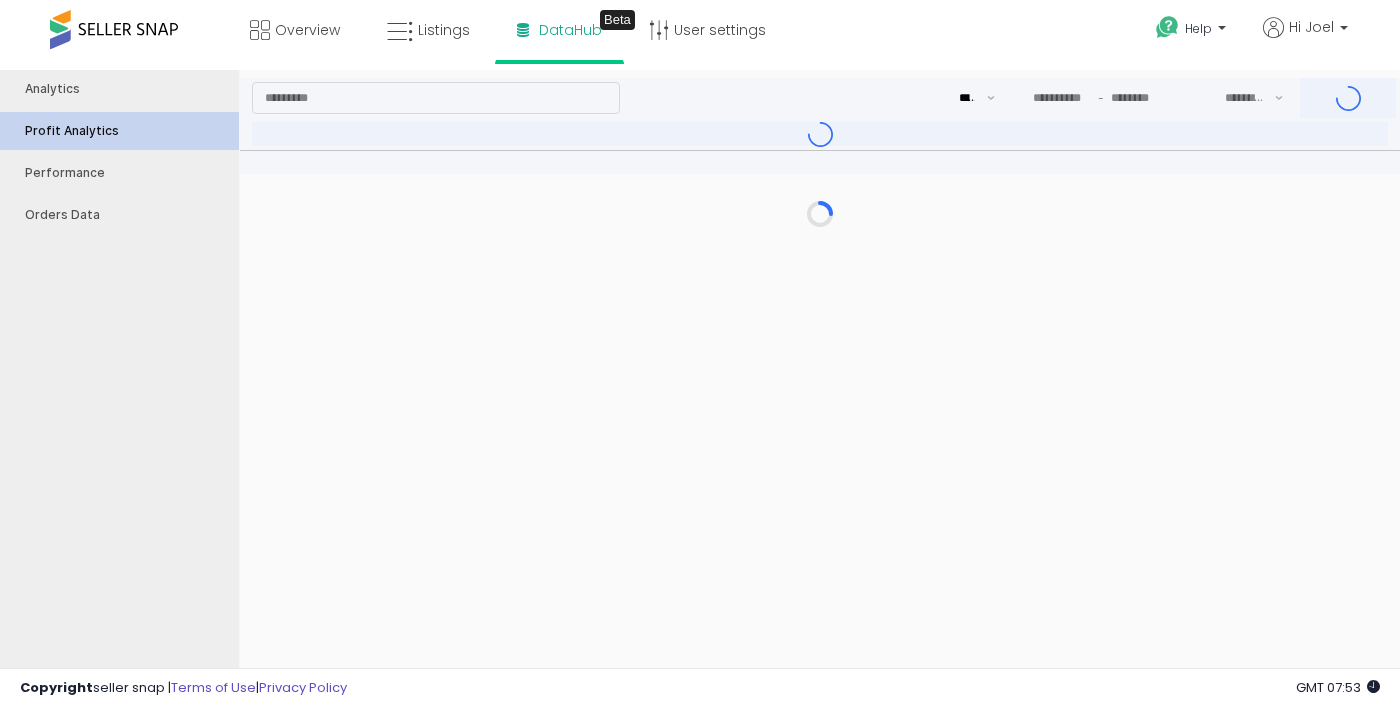 type on "***" 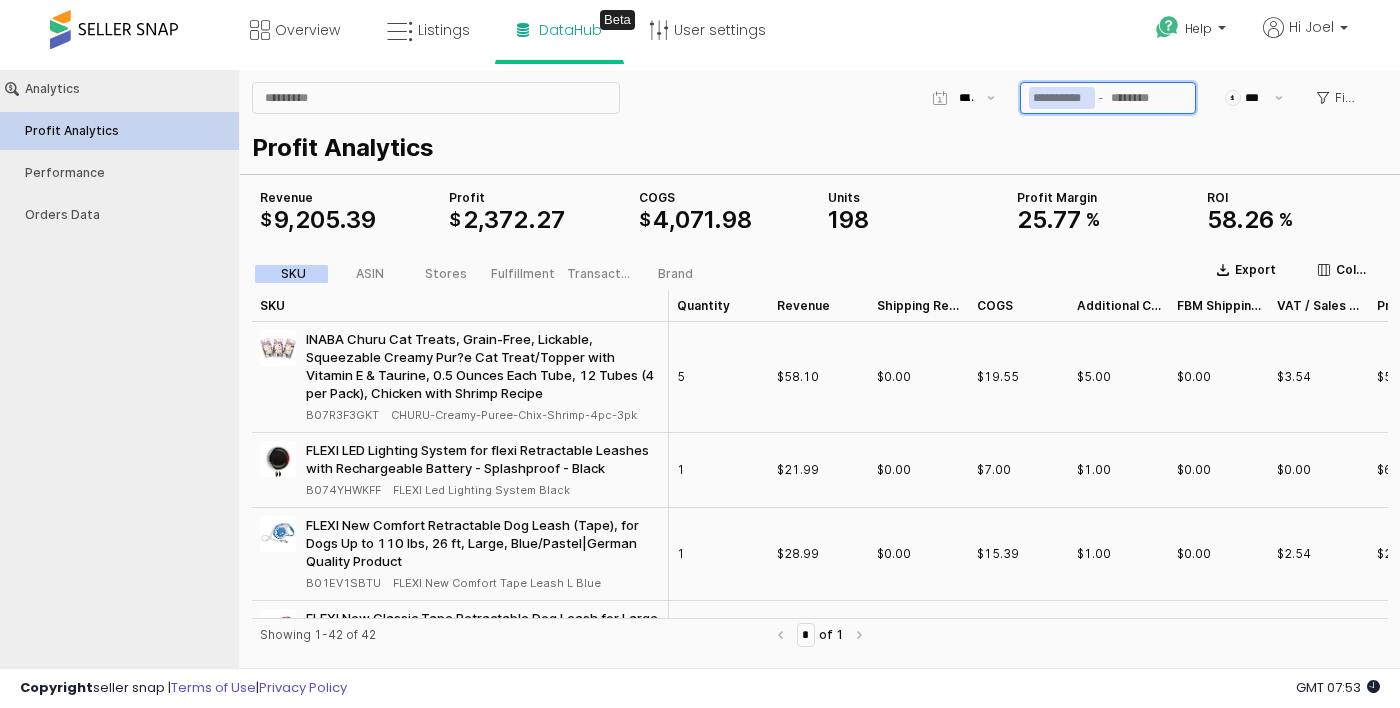 click at bounding box center [1062, 98] 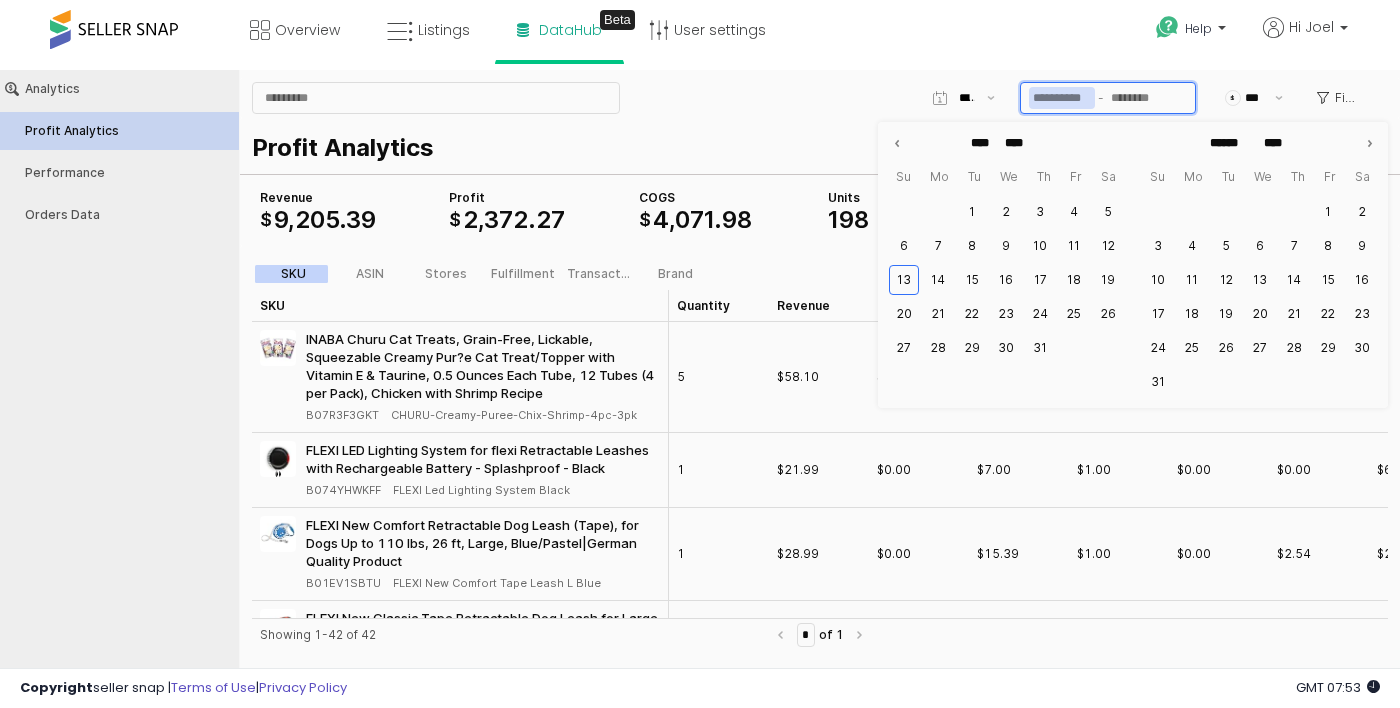 click on "6" at bounding box center [904, 246] 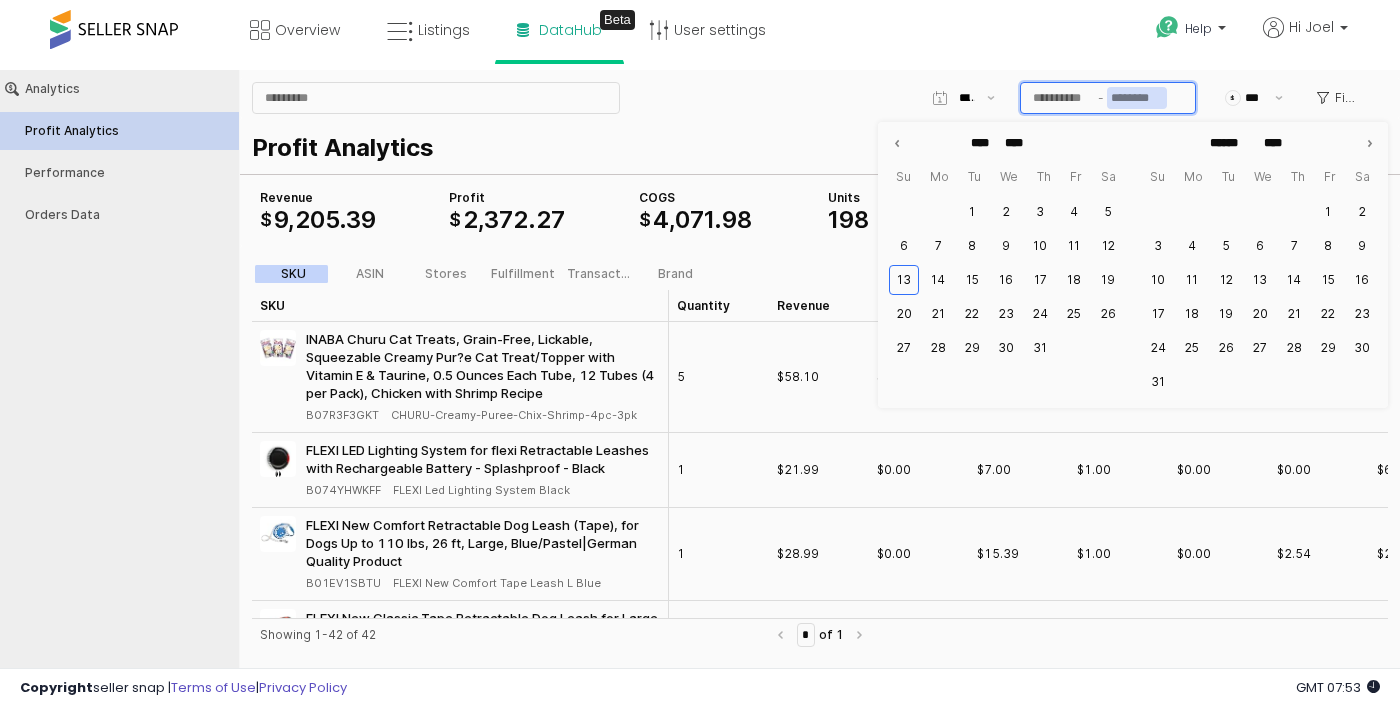 type on "**********" 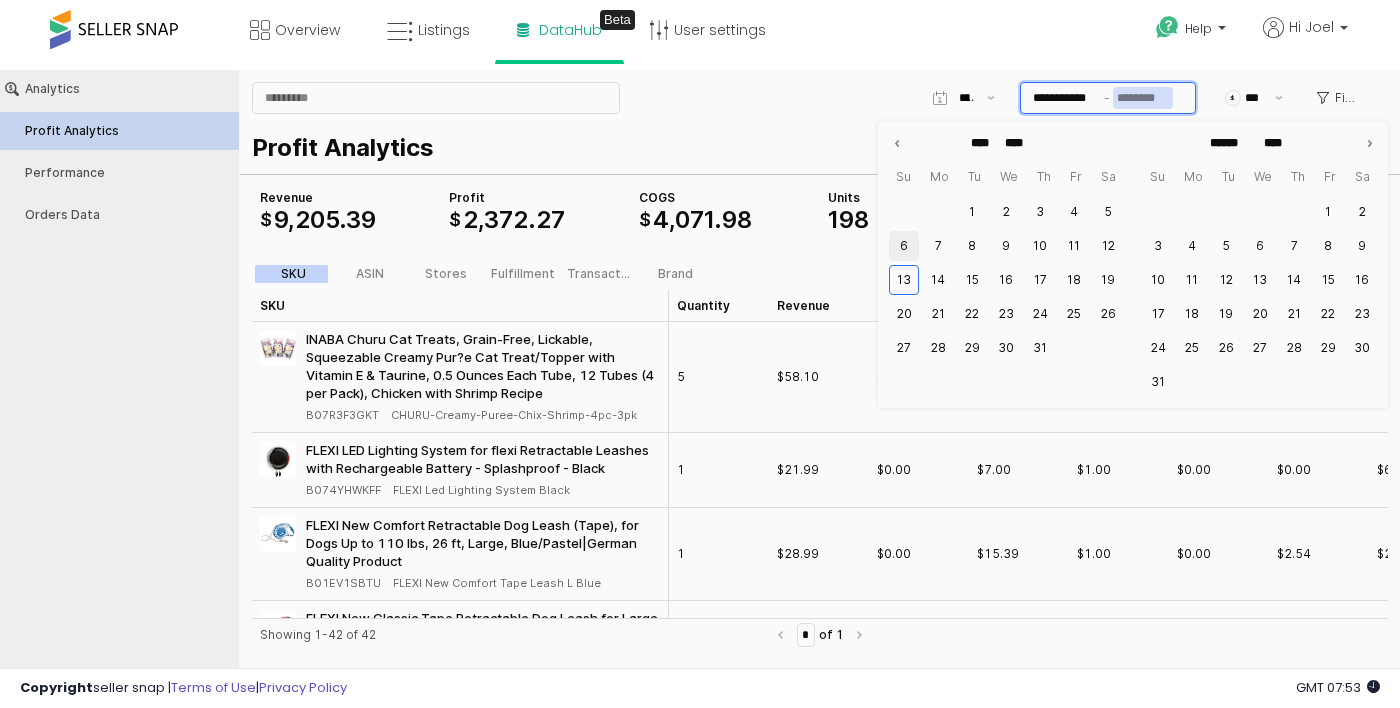 click on "13" at bounding box center (904, 280) 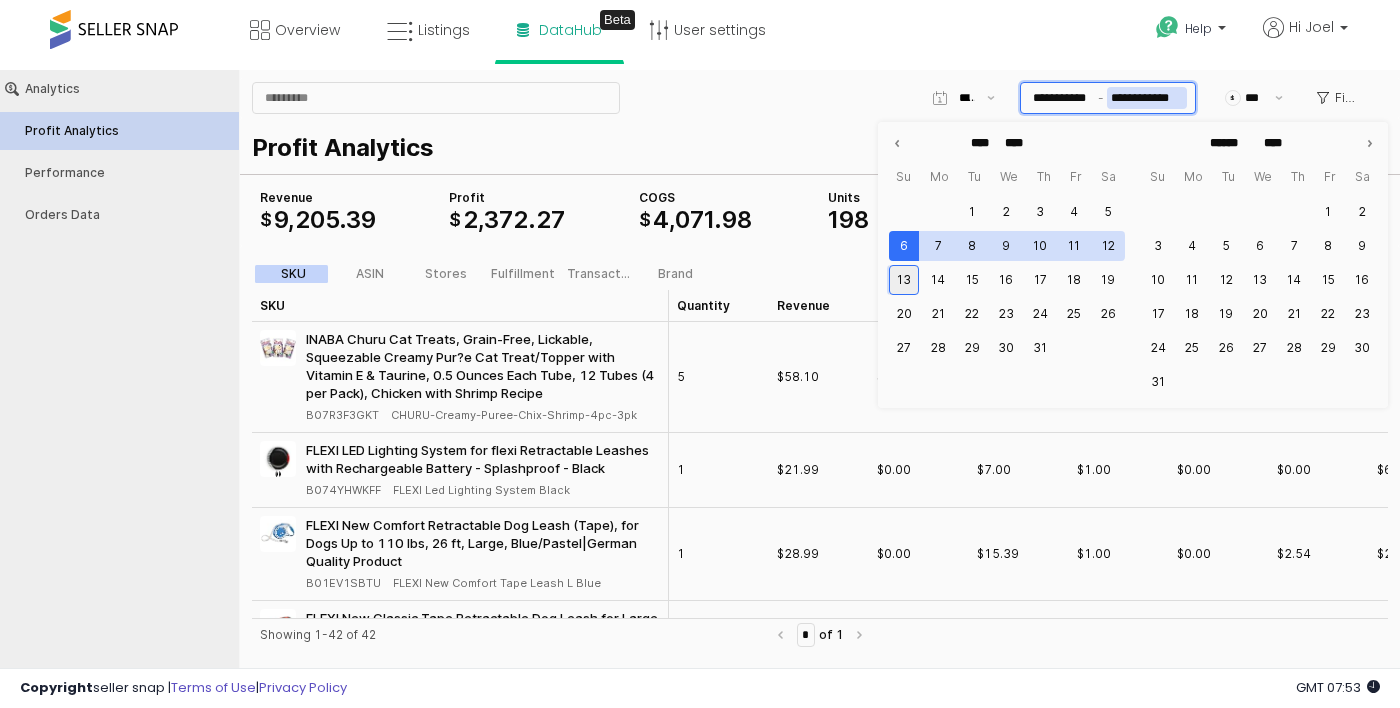 click on "12" at bounding box center [1108, 246] 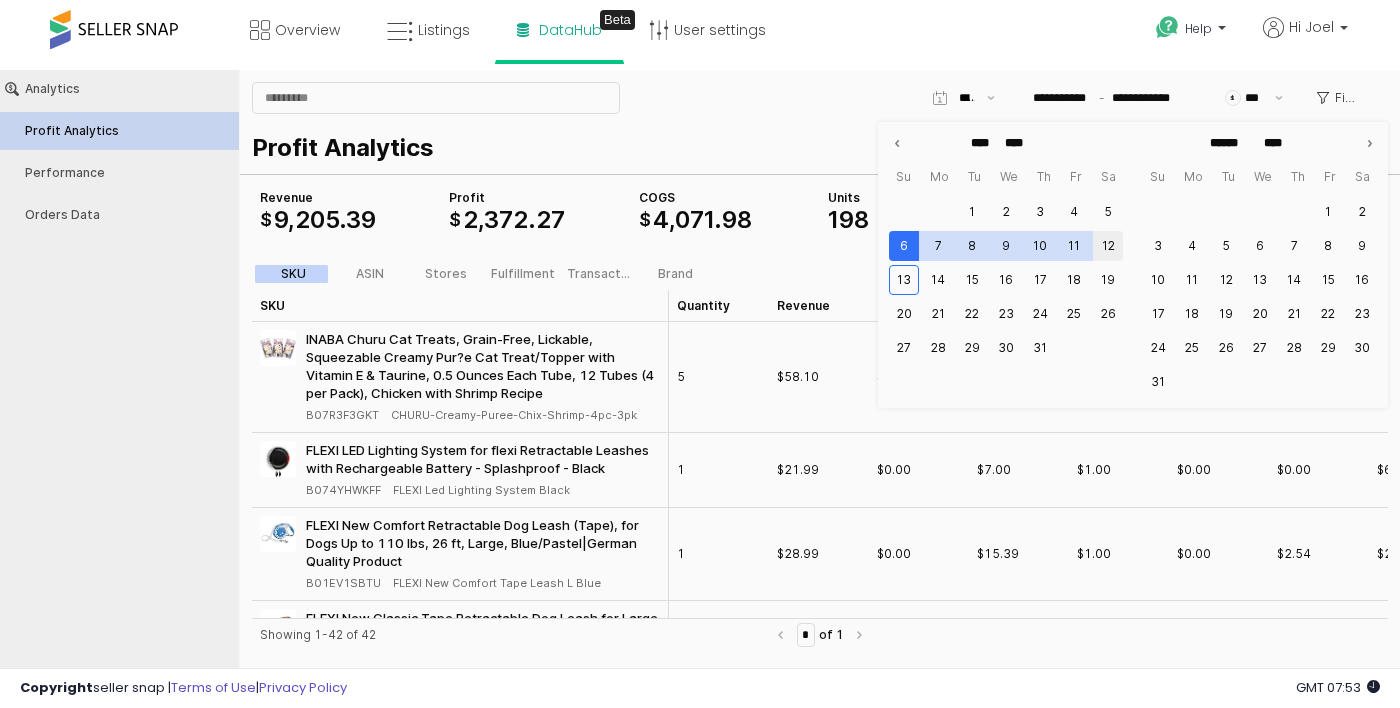 click on "**********" at bounding box center [820, 98] 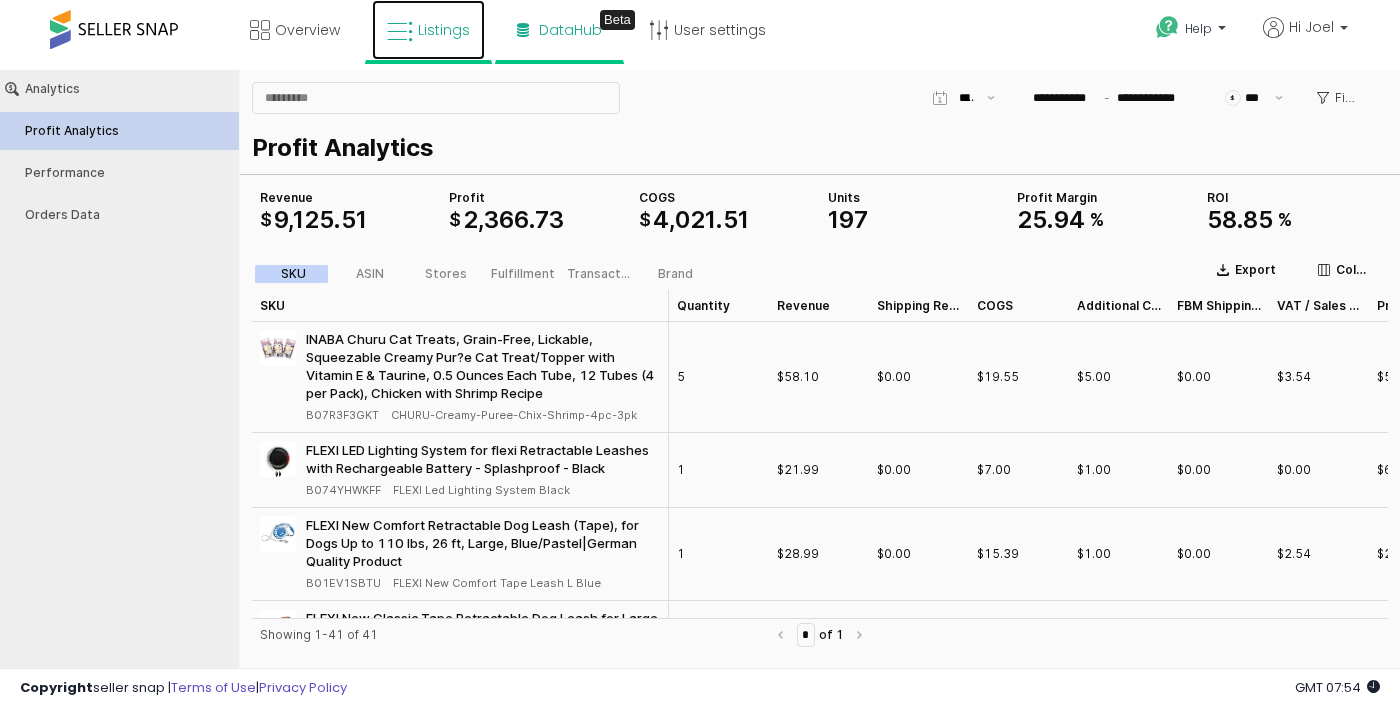 click on "Listings" at bounding box center (444, 30) 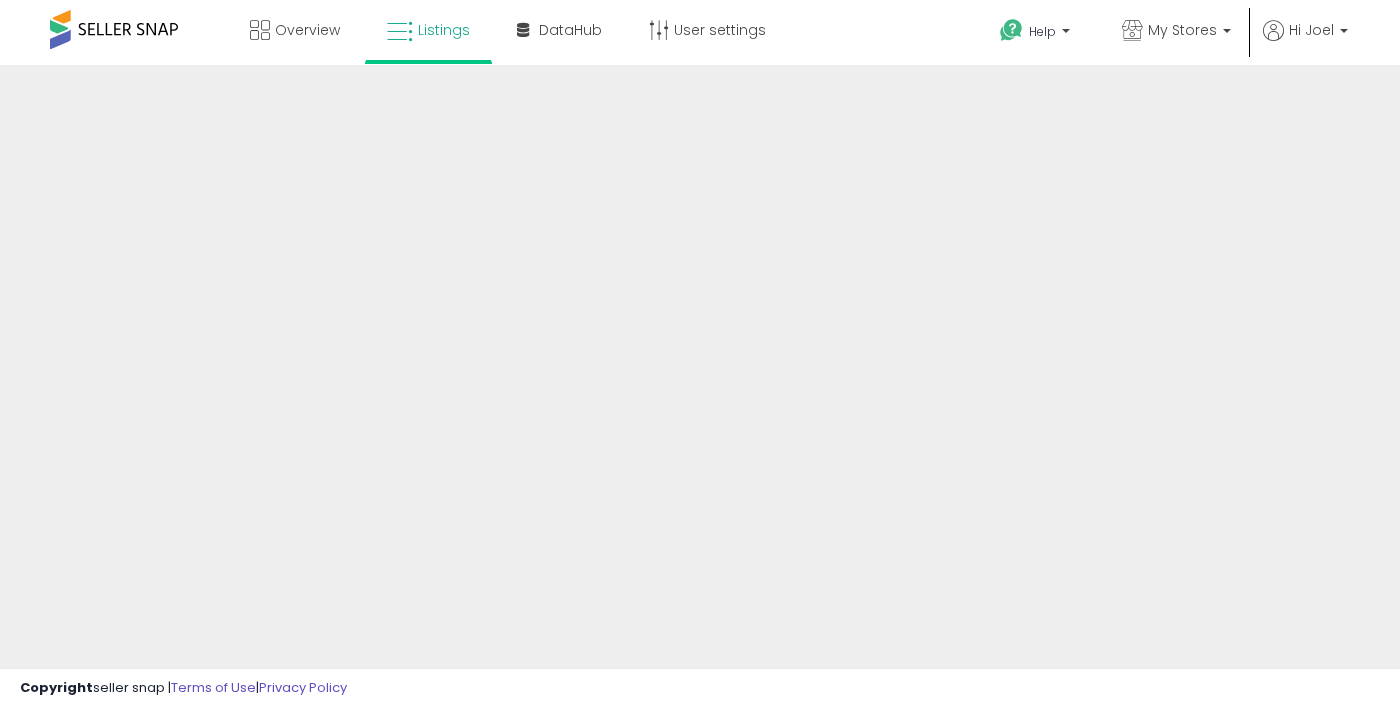 scroll, scrollTop: 0, scrollLeft: 0, axis: both 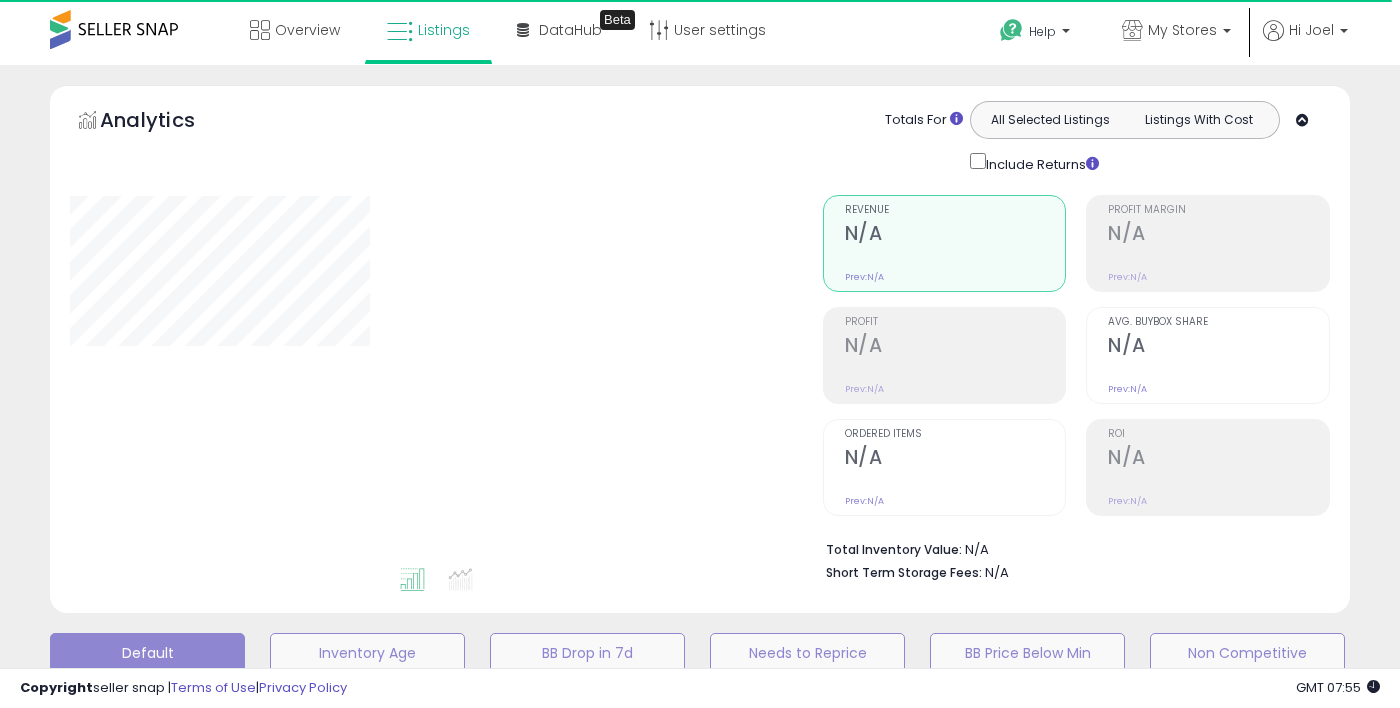 select on "**" 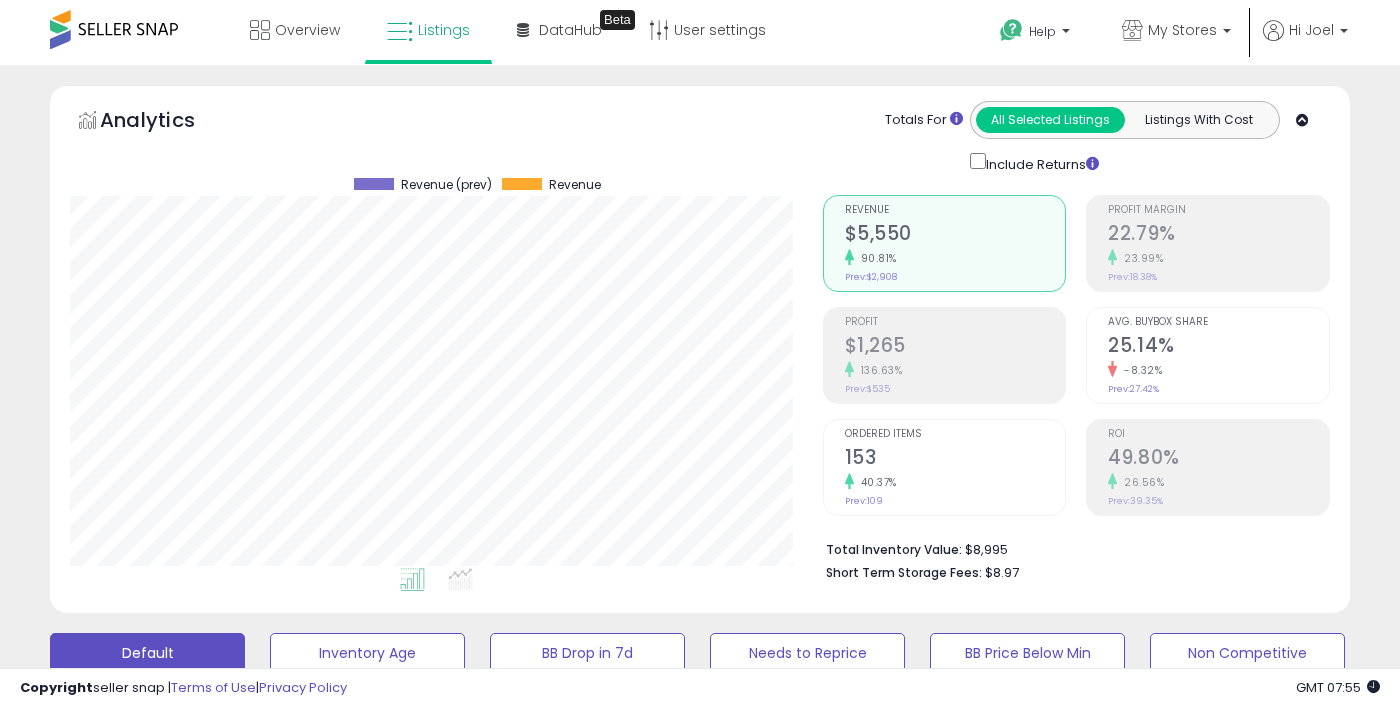 scroll, scrollTop: 999590, scrollLeft: 999247, axis: both 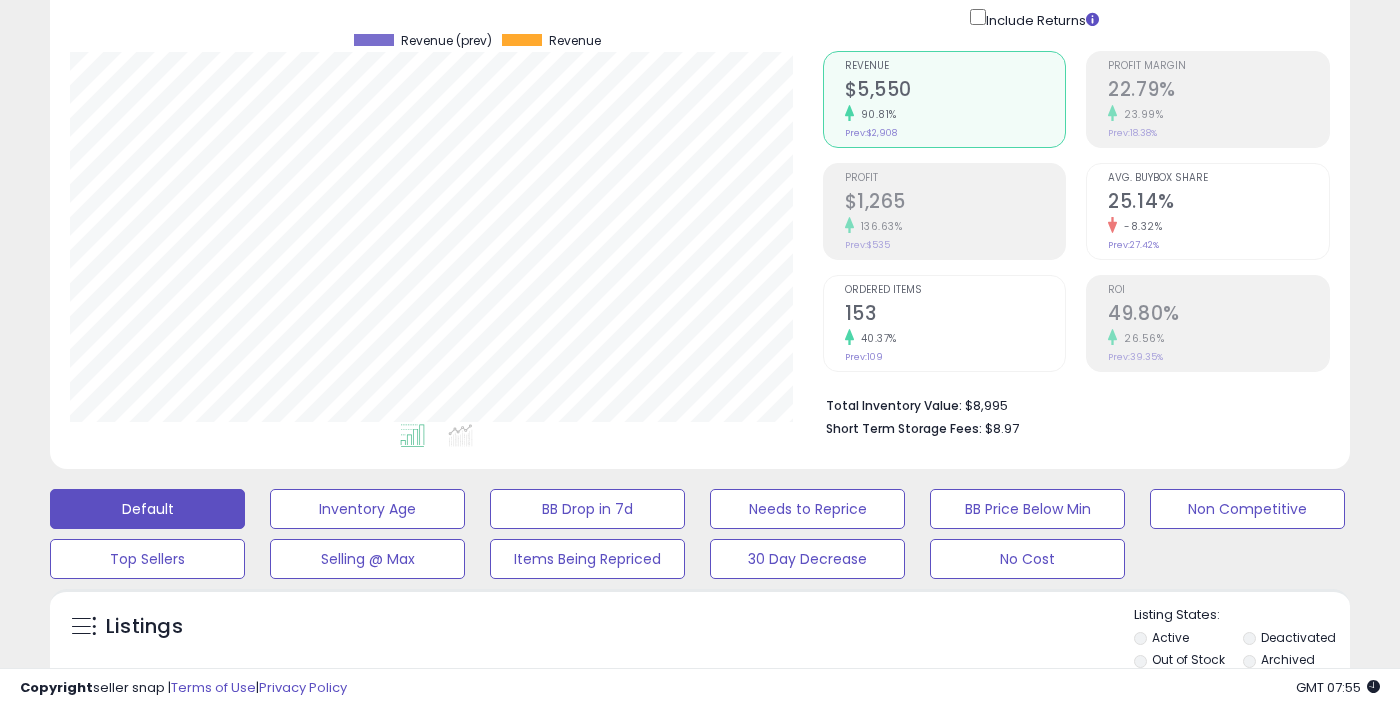 click on "Filters" at bounding box center (334, 714) 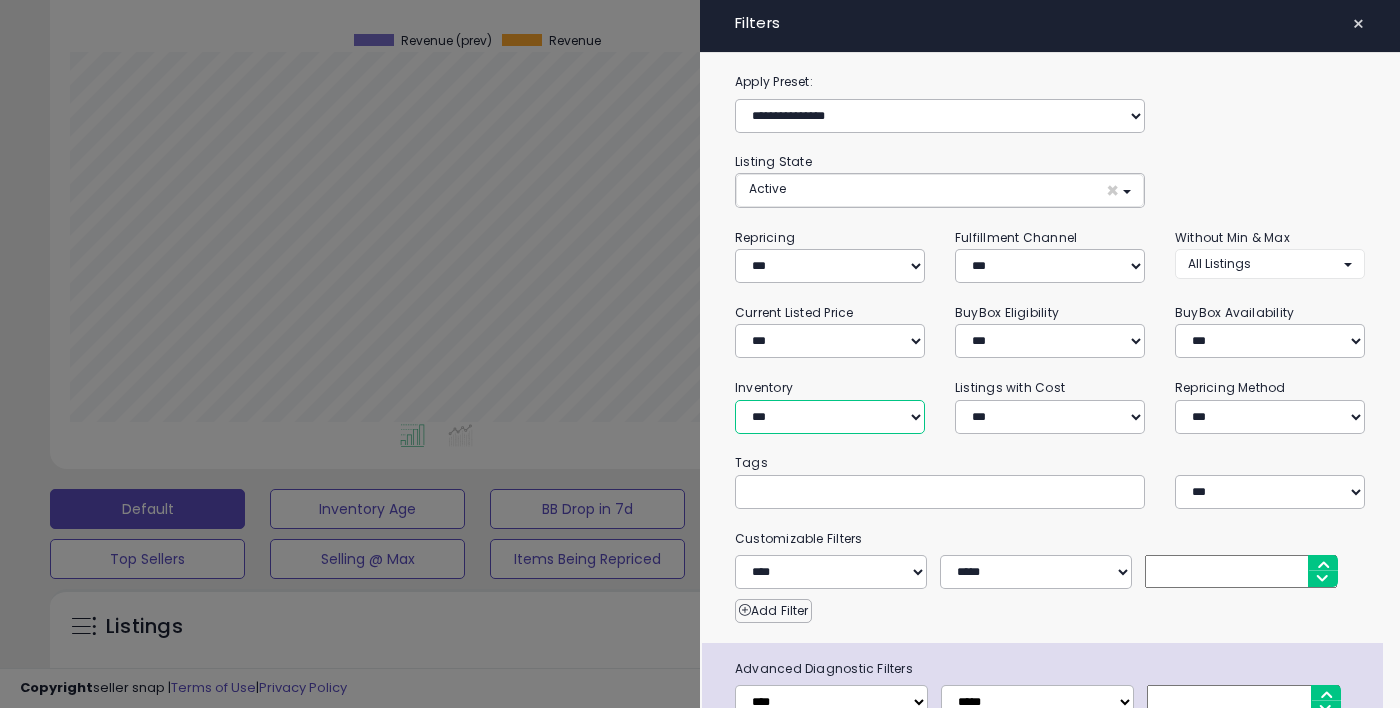 click on "**********" at bounding box center (830, 417) 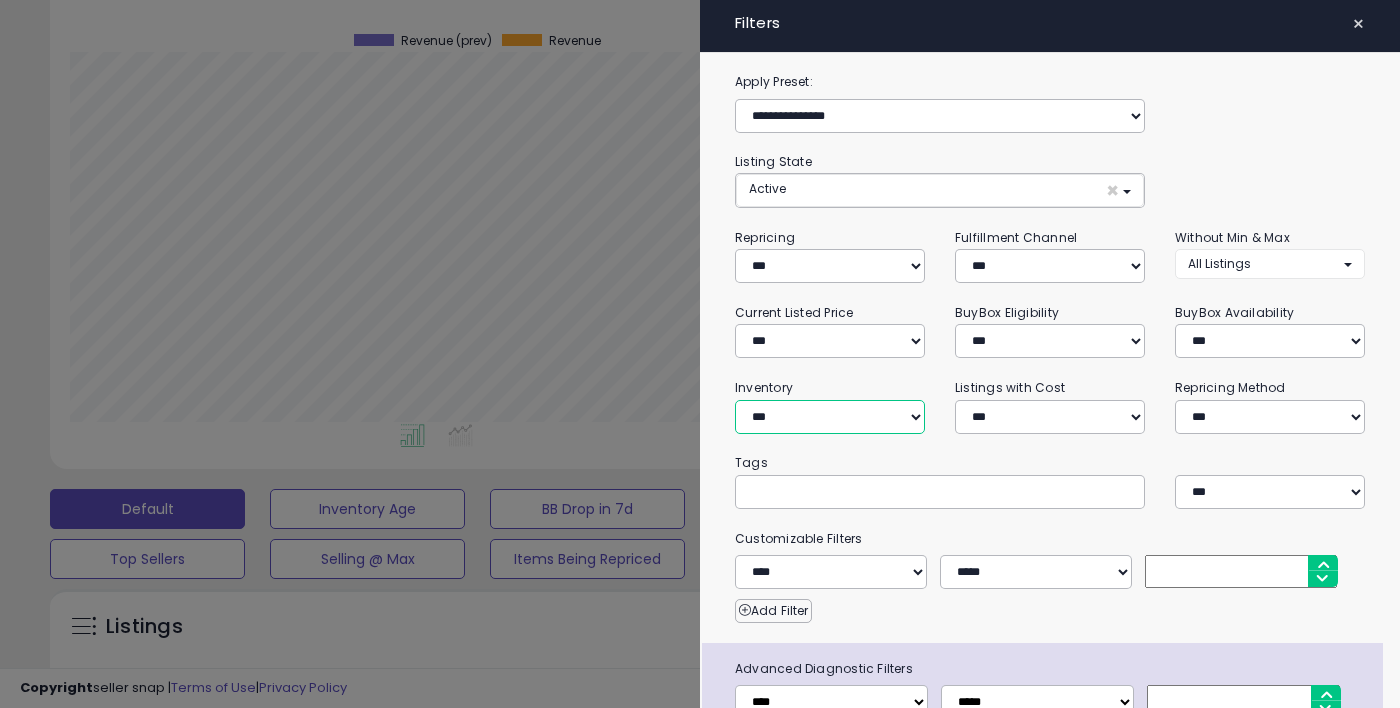 select on "********" 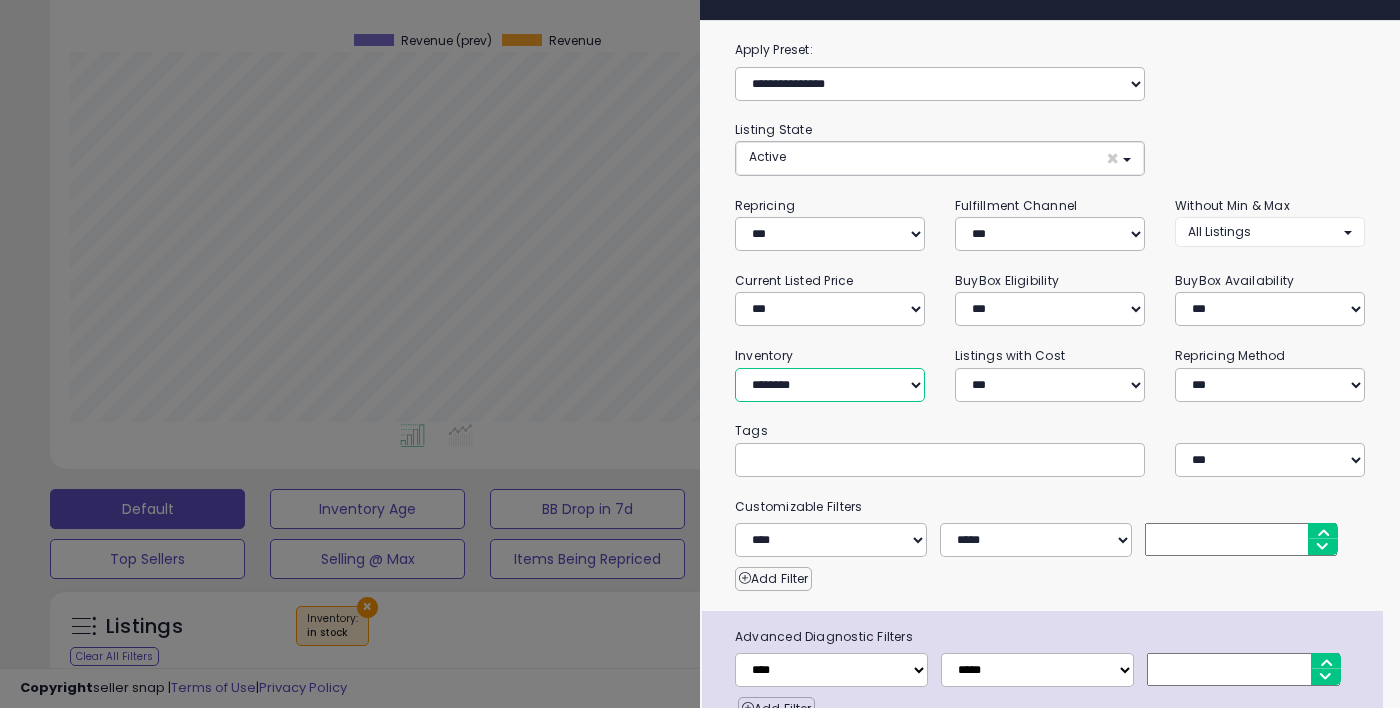 scroll, scrollTop: 35, scrollLeft: 0, axis: vertical 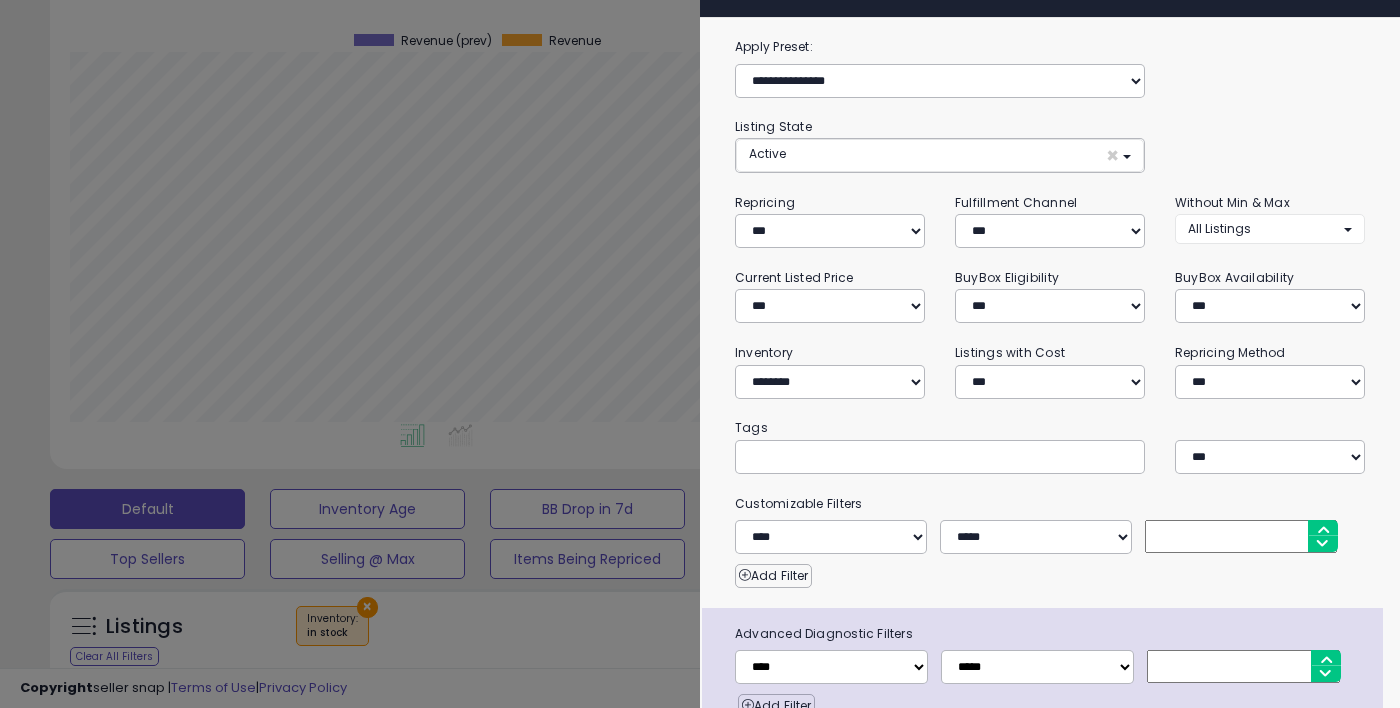 click on "Apply Filters" at bounding box center (813, 769) 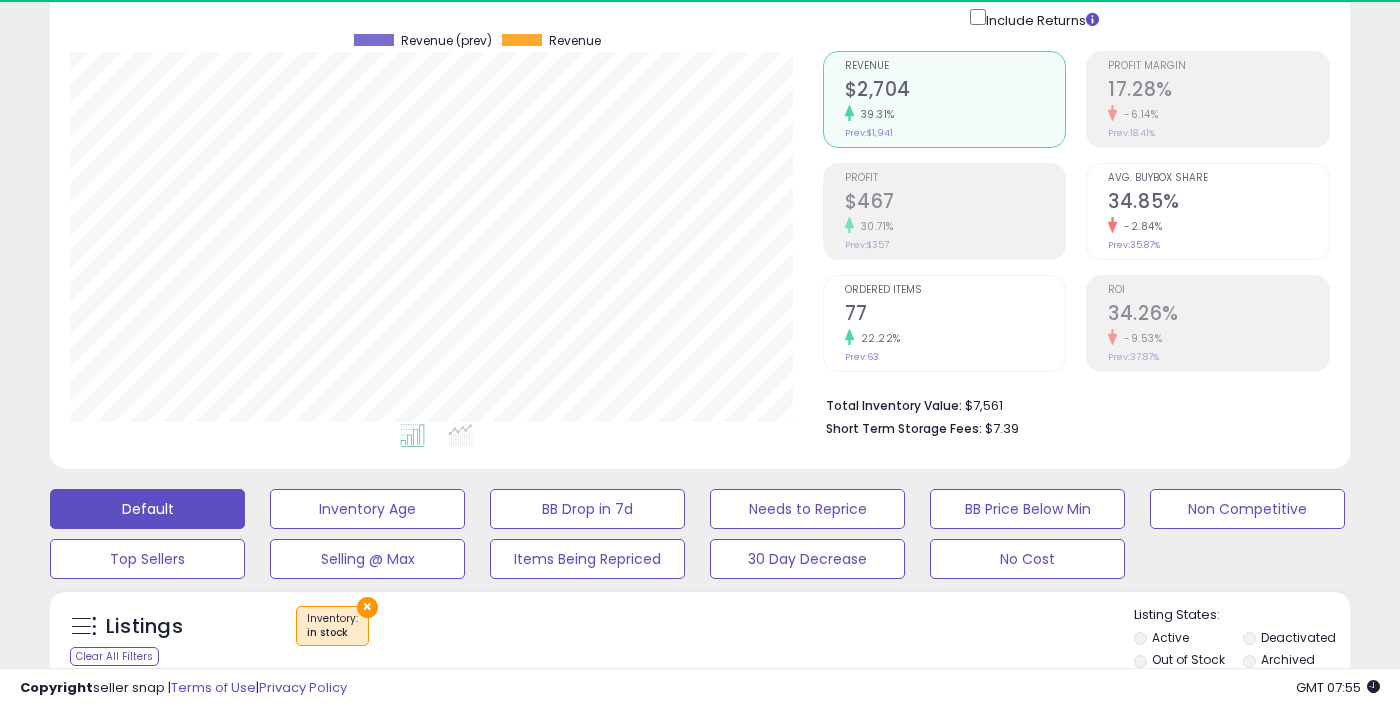 scroll, scrollTop: 999590, scrollLeft: 999247, axis: both 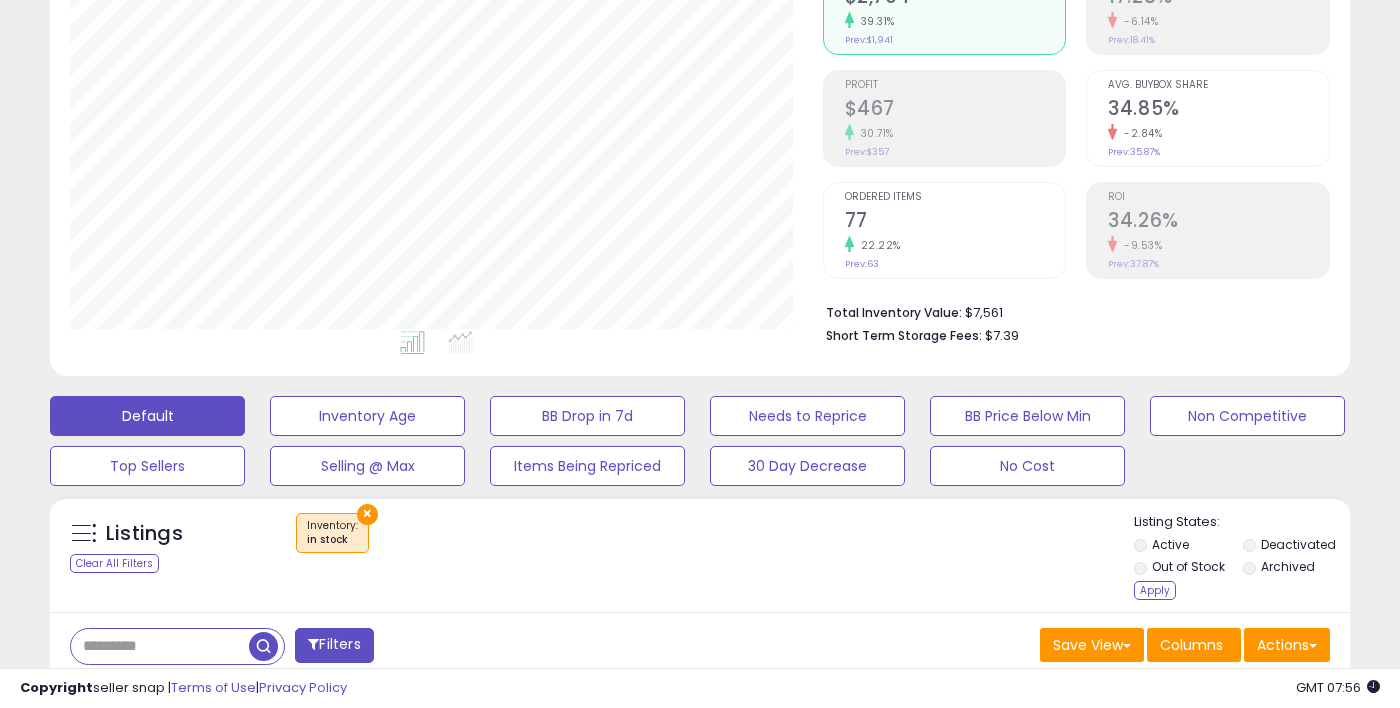 click on "Deactivated" at bounding box center (1298, 544) 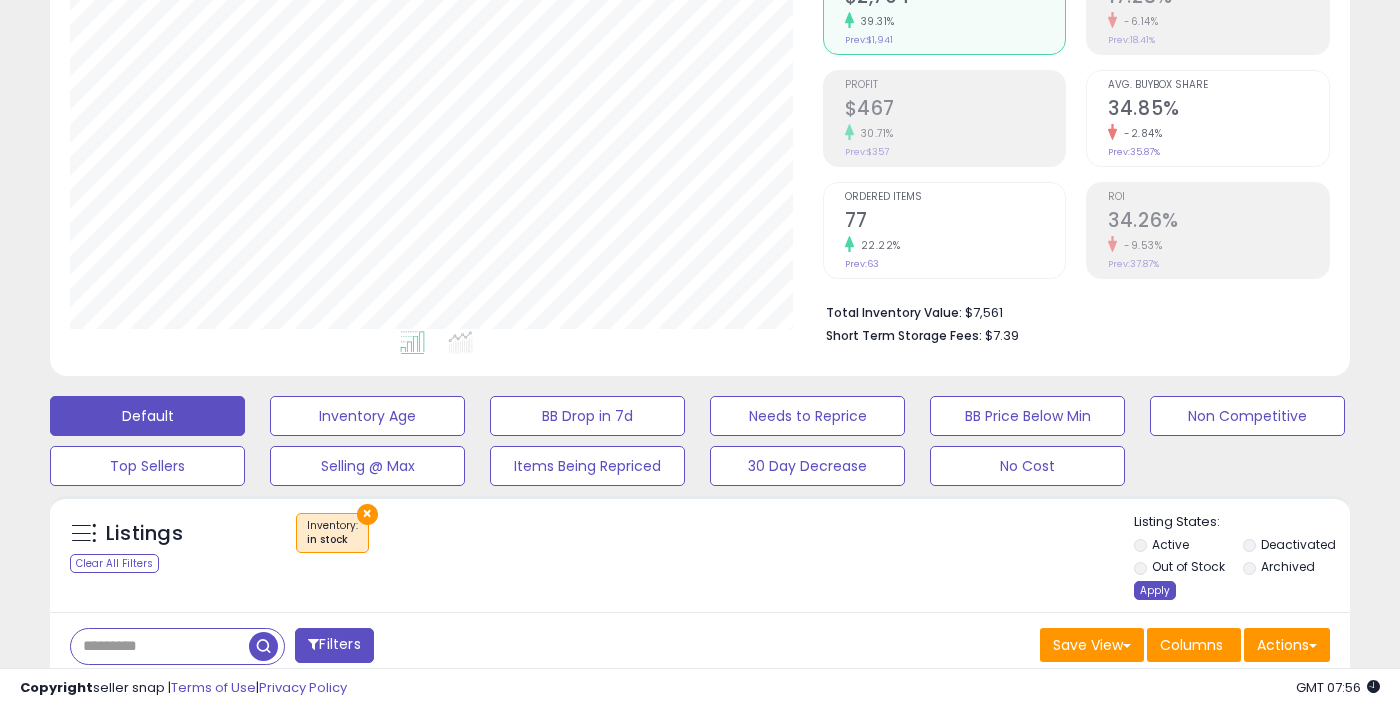 click on "Apply" at bounding box center [1155, 590] 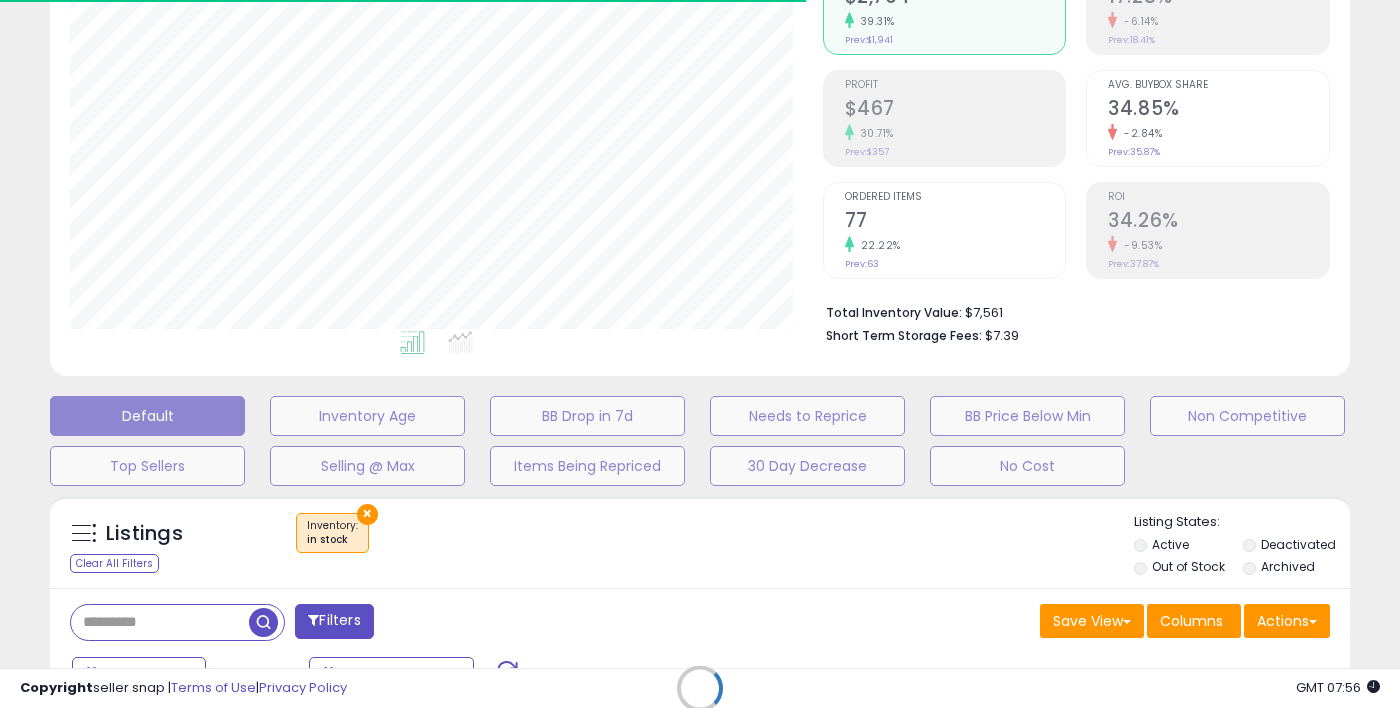 click on "Retrieving listings data.." at bounding box center [700, 703] 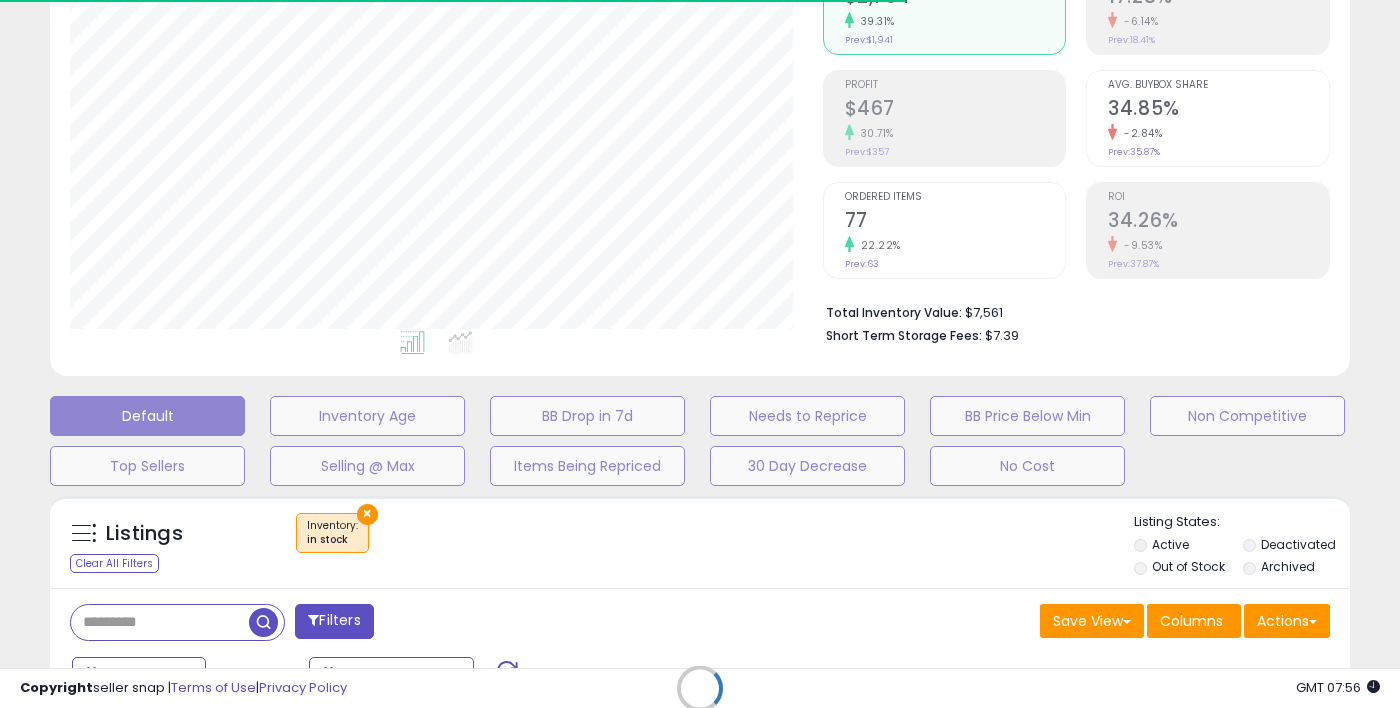 click on "Retrieving listings data.." at bounding box center [700, 703] 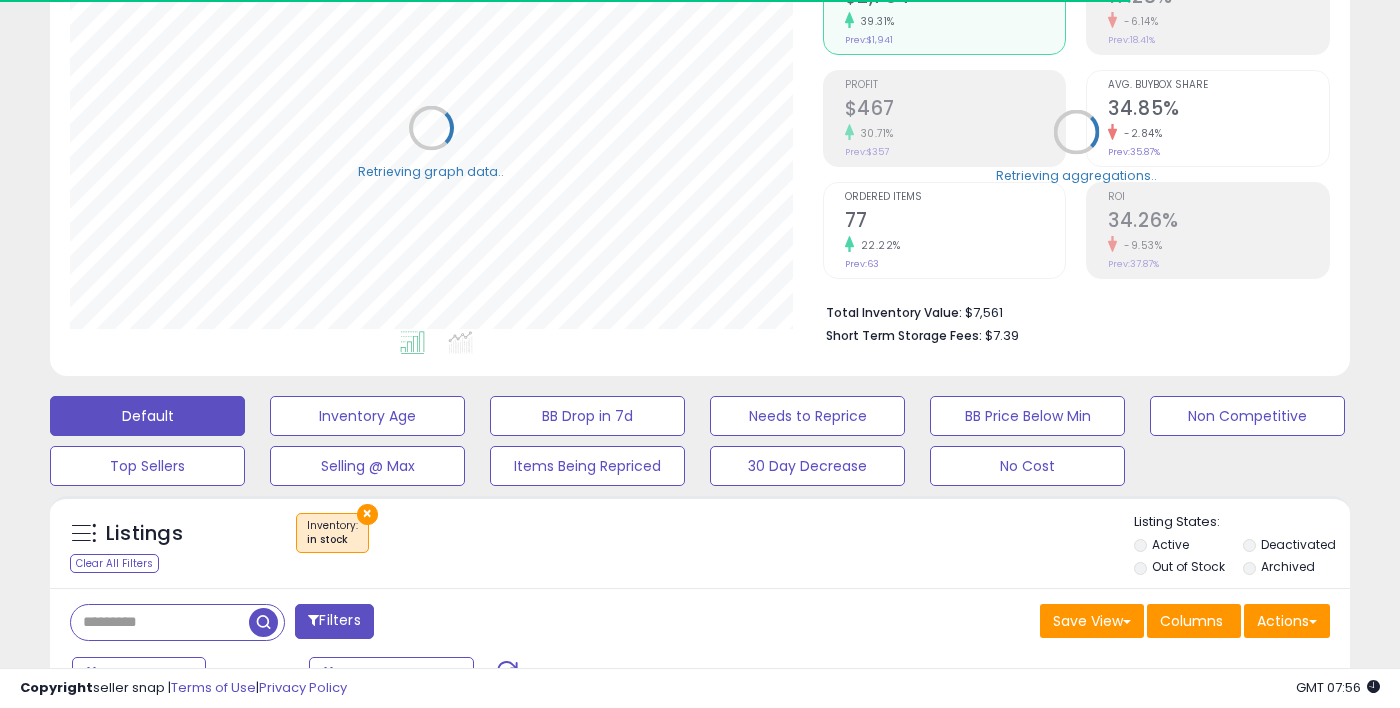 click on "×" at bounding box center [367, 514] 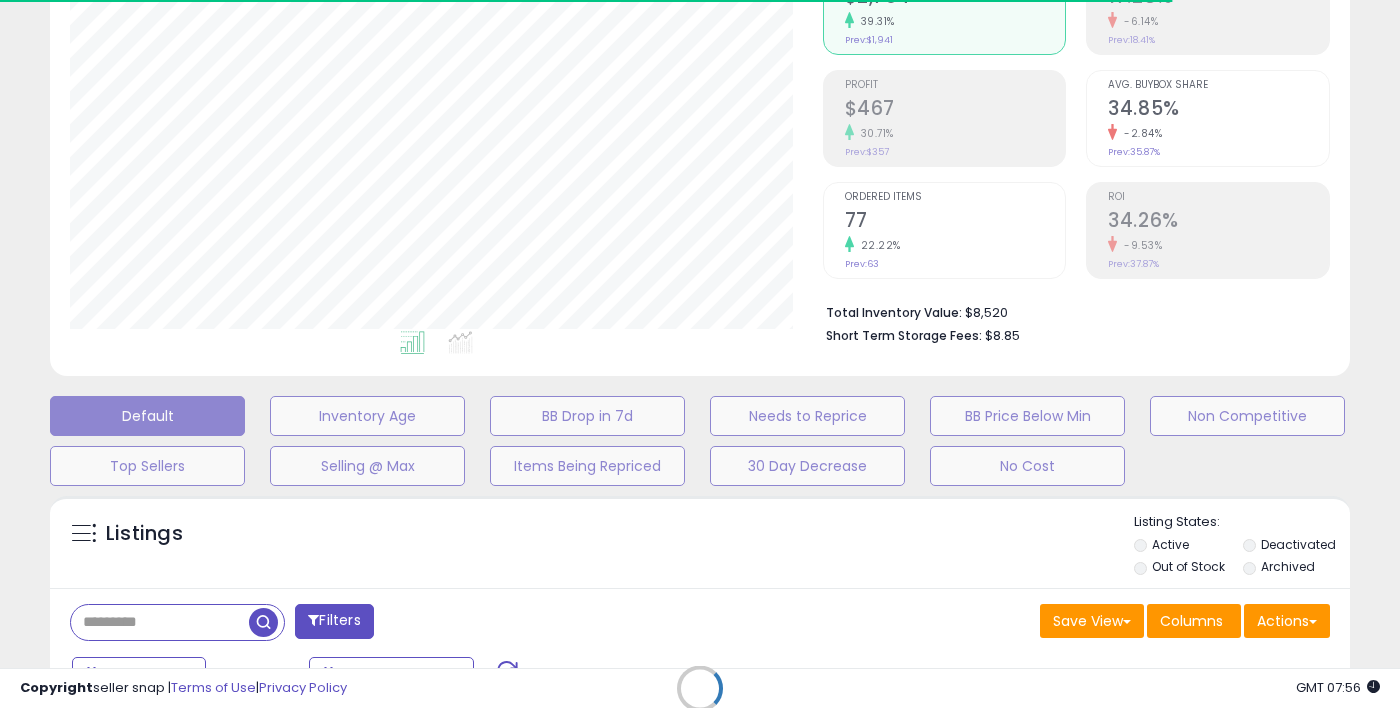 scroll, scrollTop: 999590, scrollLeft: 999247, axis: both 